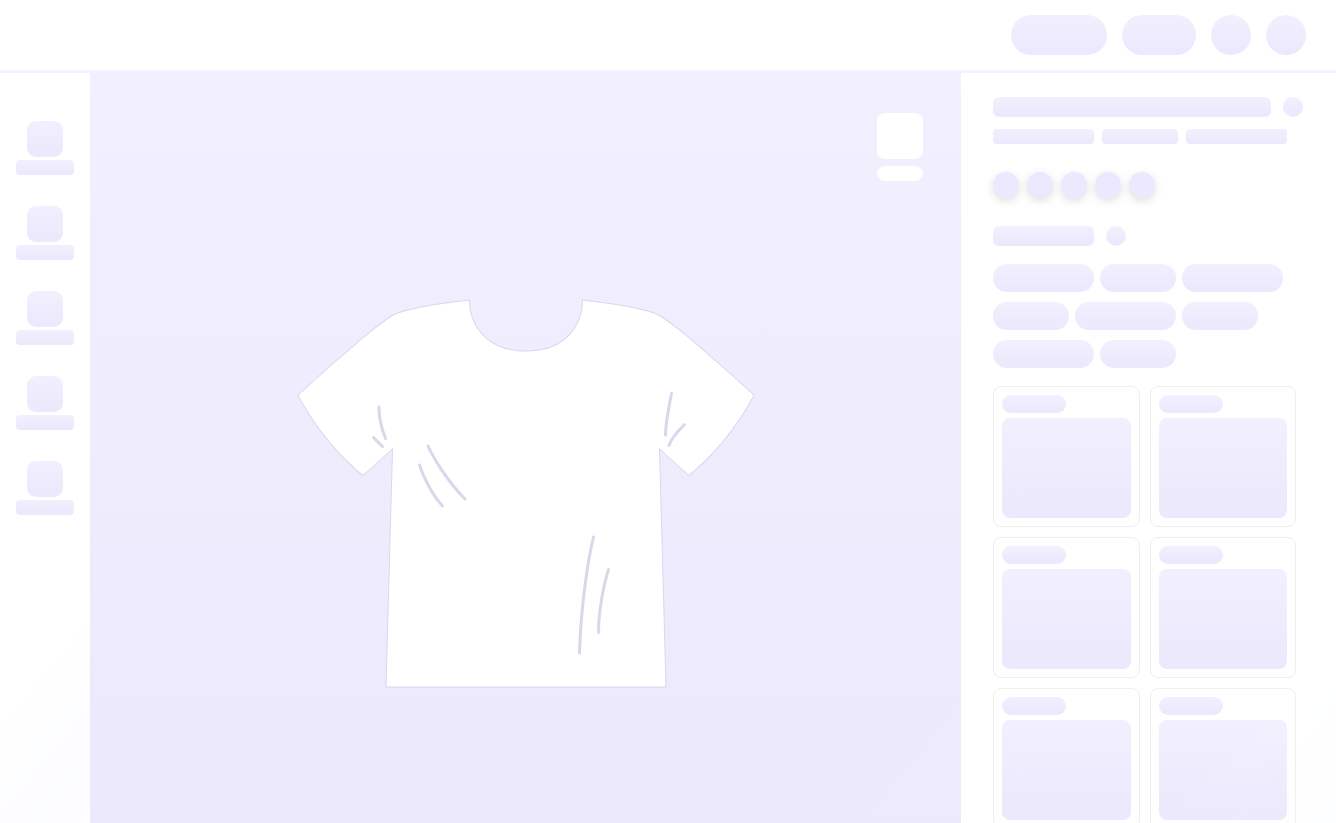 scroll, scrollTop: 0, scrollLeft: 0, axis: both 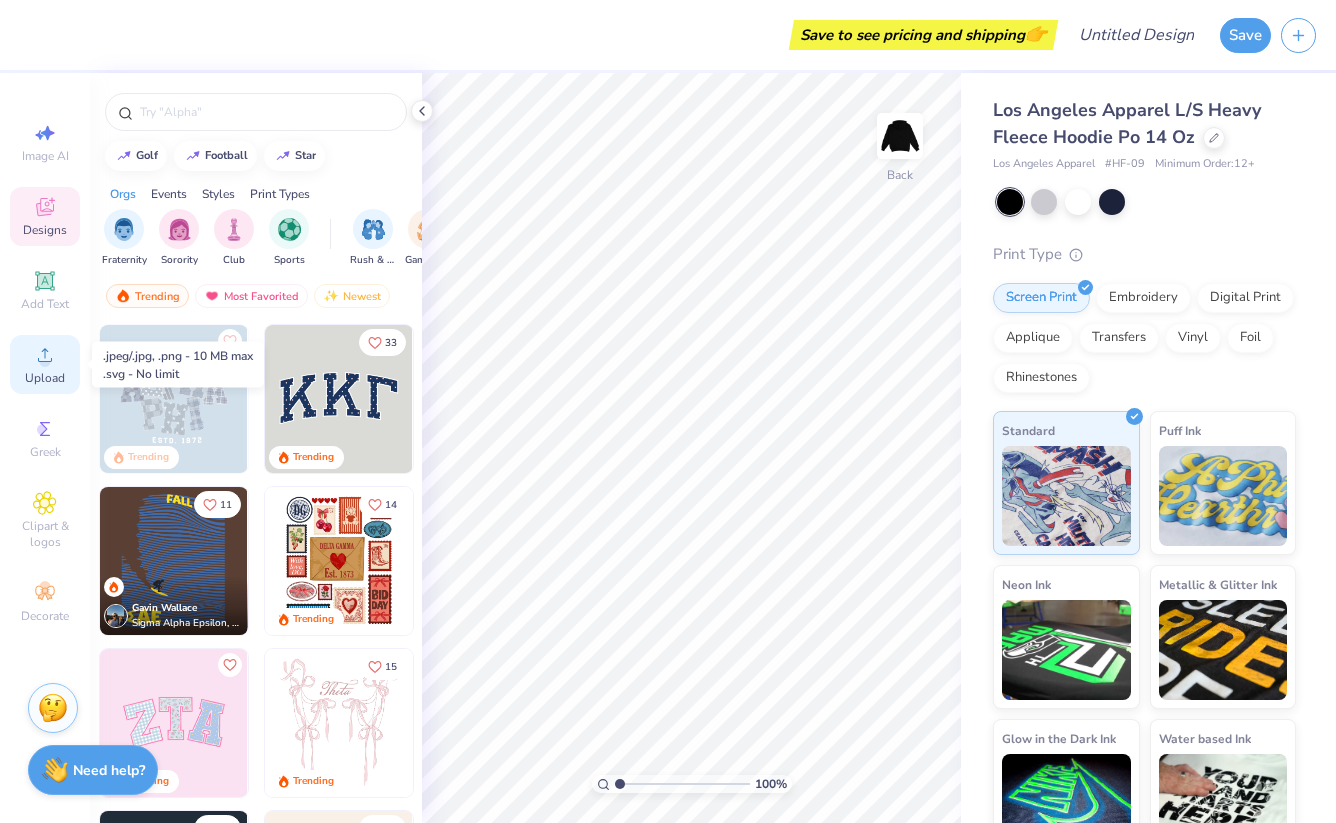 click 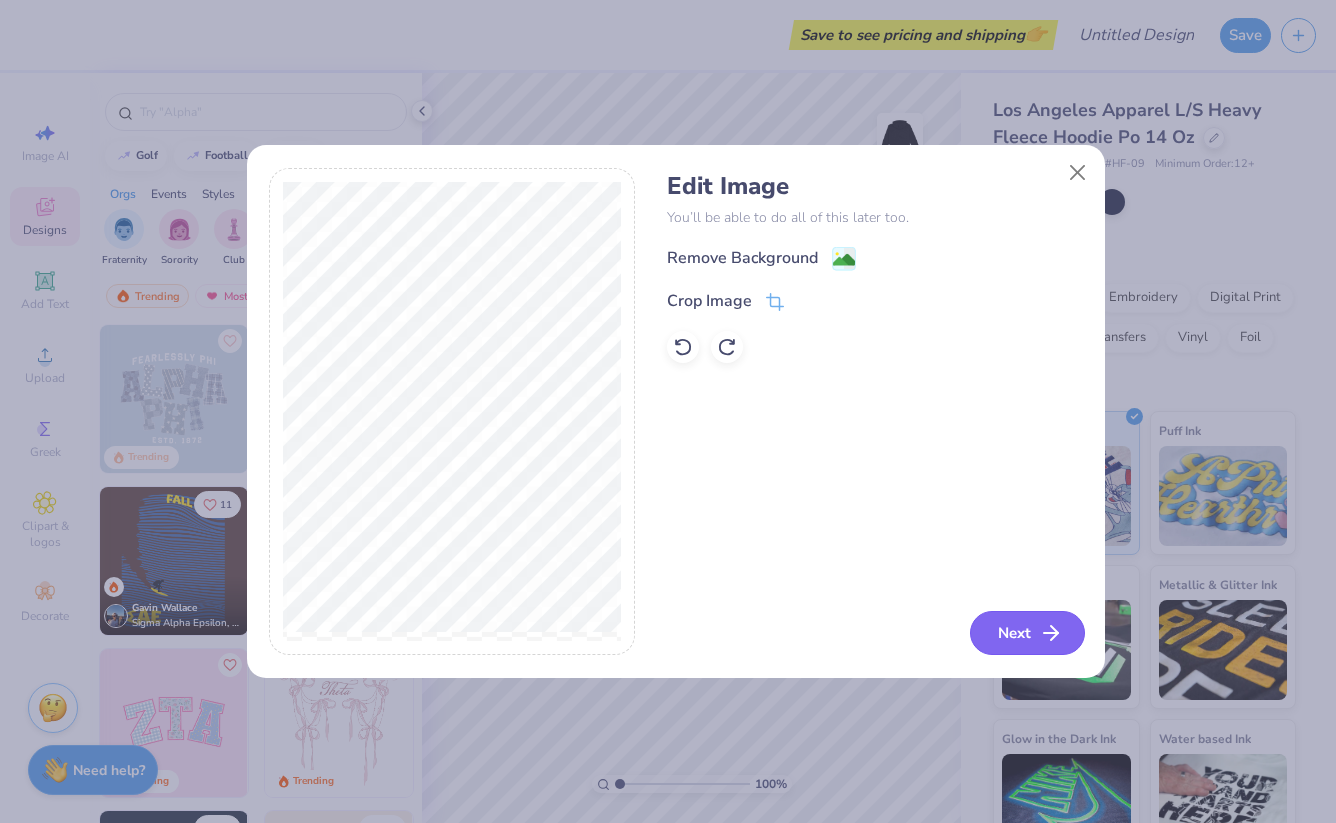 click on "Next" at bounding box center [1027, 633] 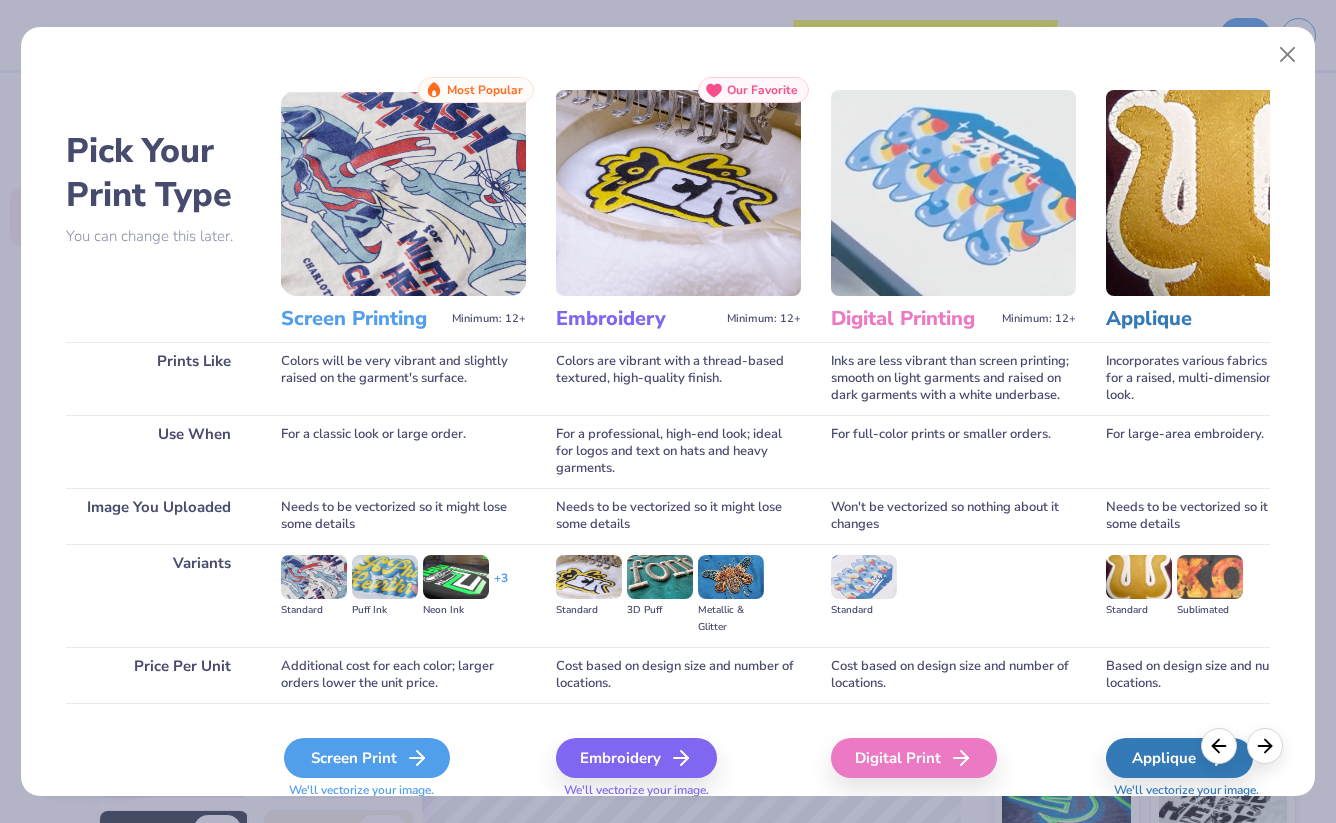 click on "Screen Print" at bounding box center [367, 758] 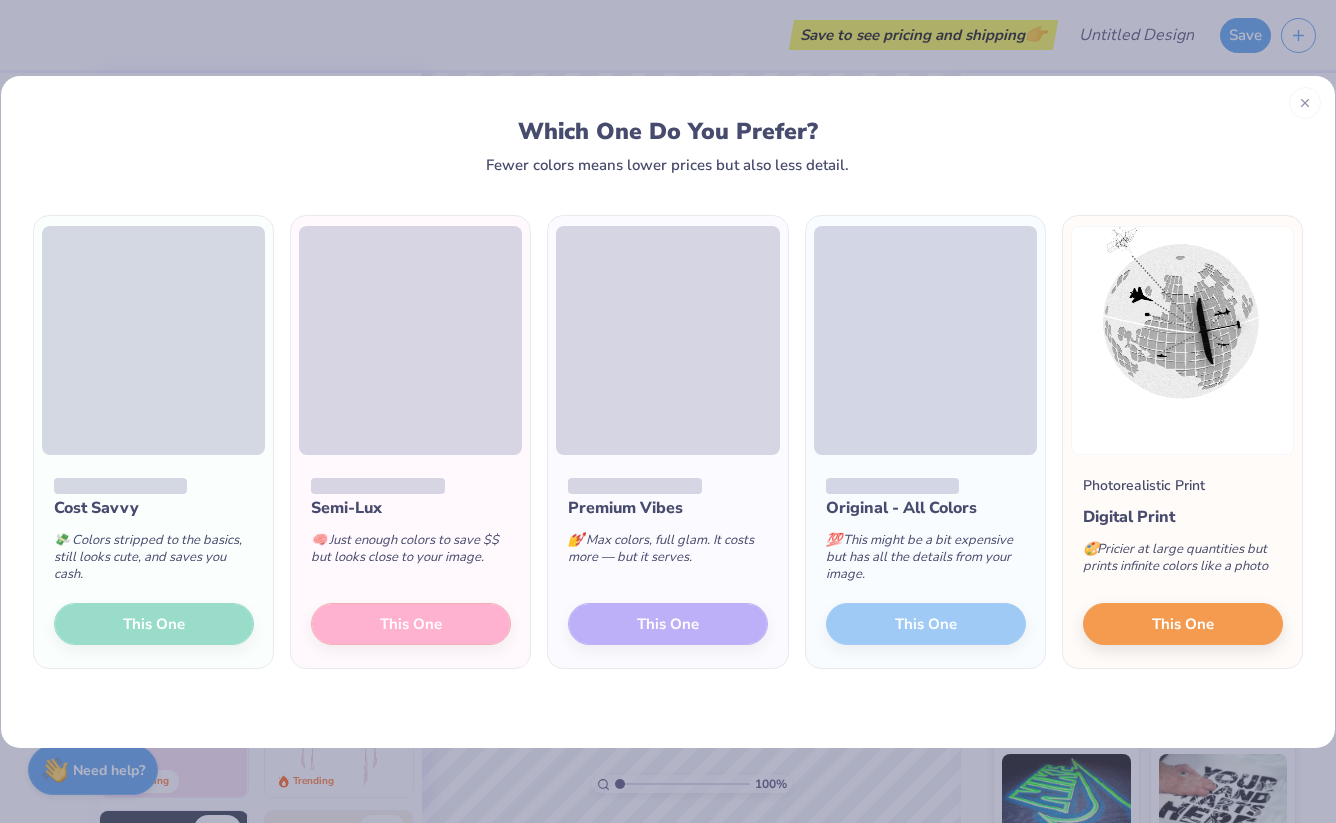 scroll, scrollTop: 0, scrollLeft: 0, axis: both 